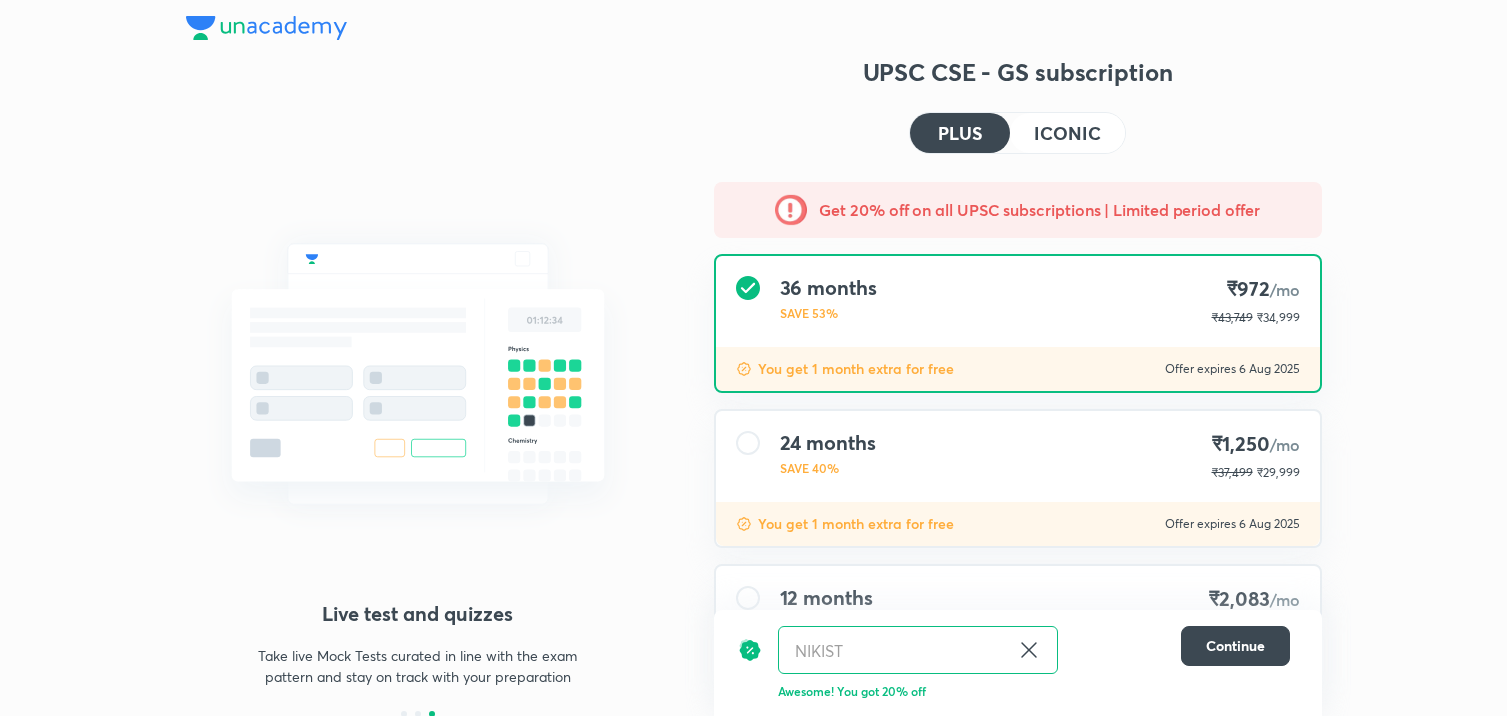 scroll, scrollTop: 126, scrollLeft: 0, axis: vertical 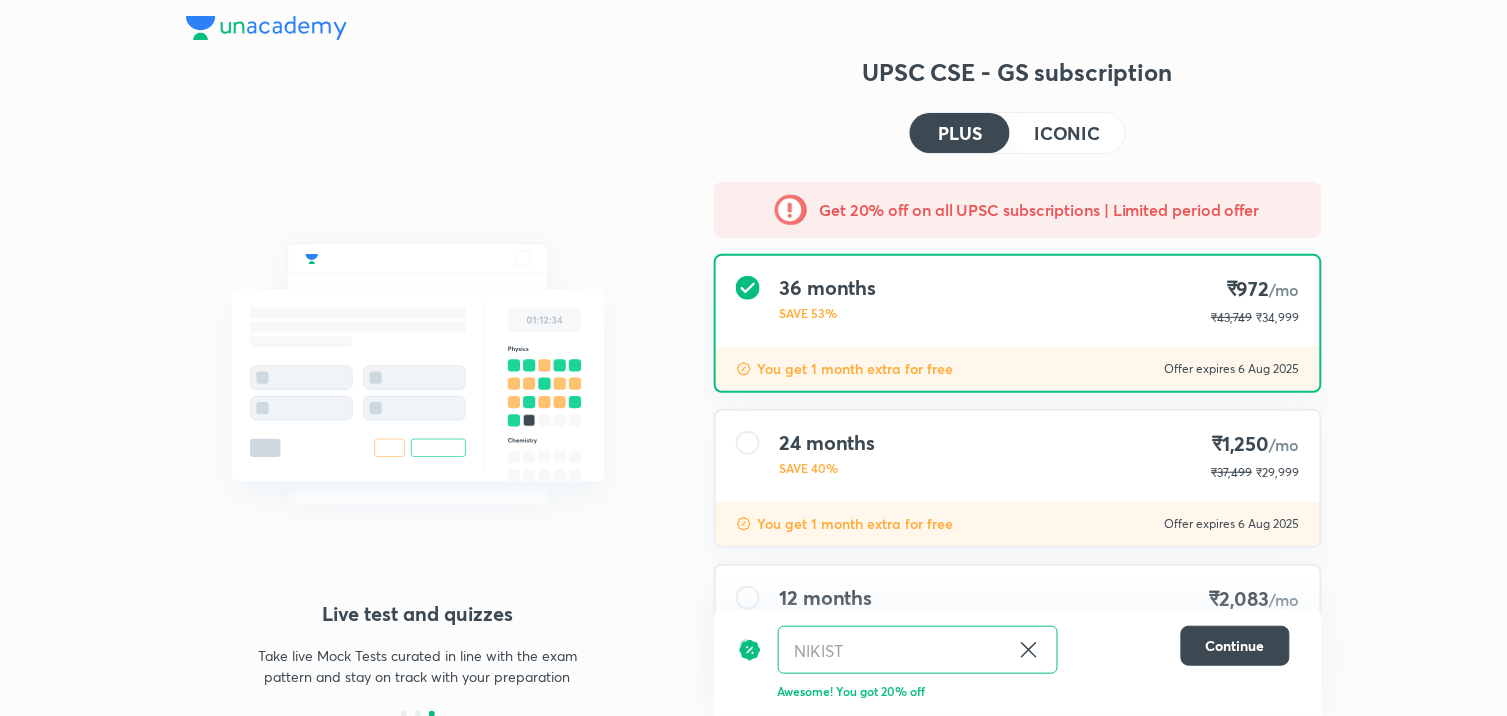 click at bounding box center (266, 28) 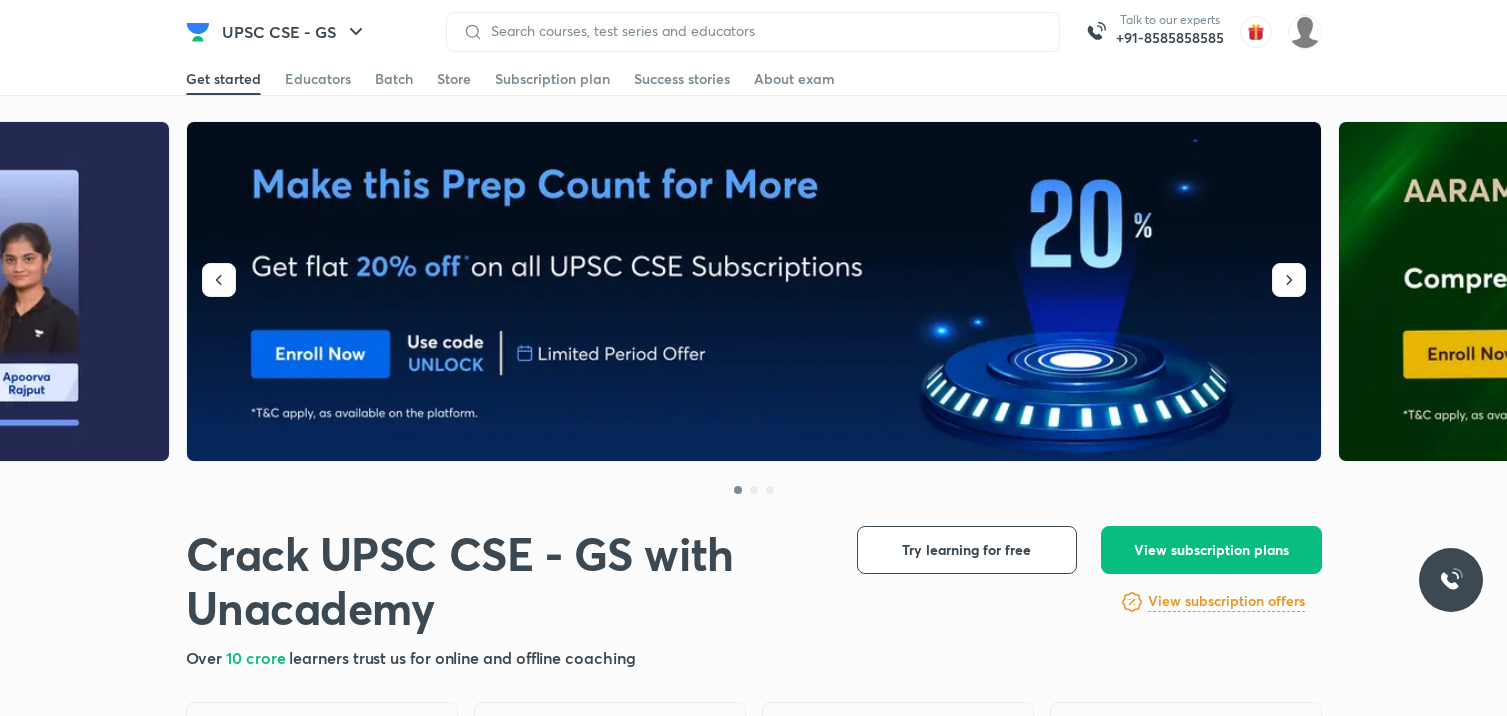 scroll, scrollTop: 0, scrollLeft: 0, axis: both 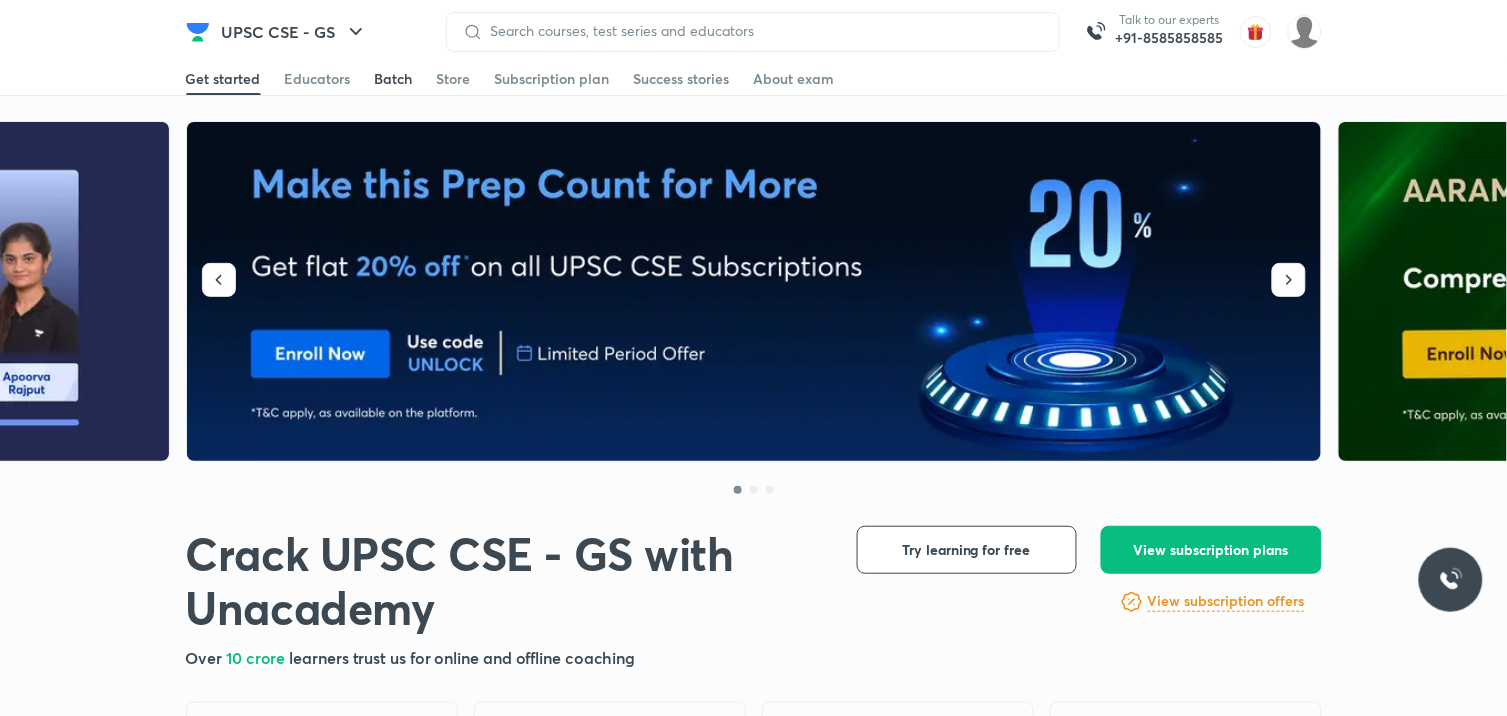 click on "Batch" at bounding box center [394, 79] 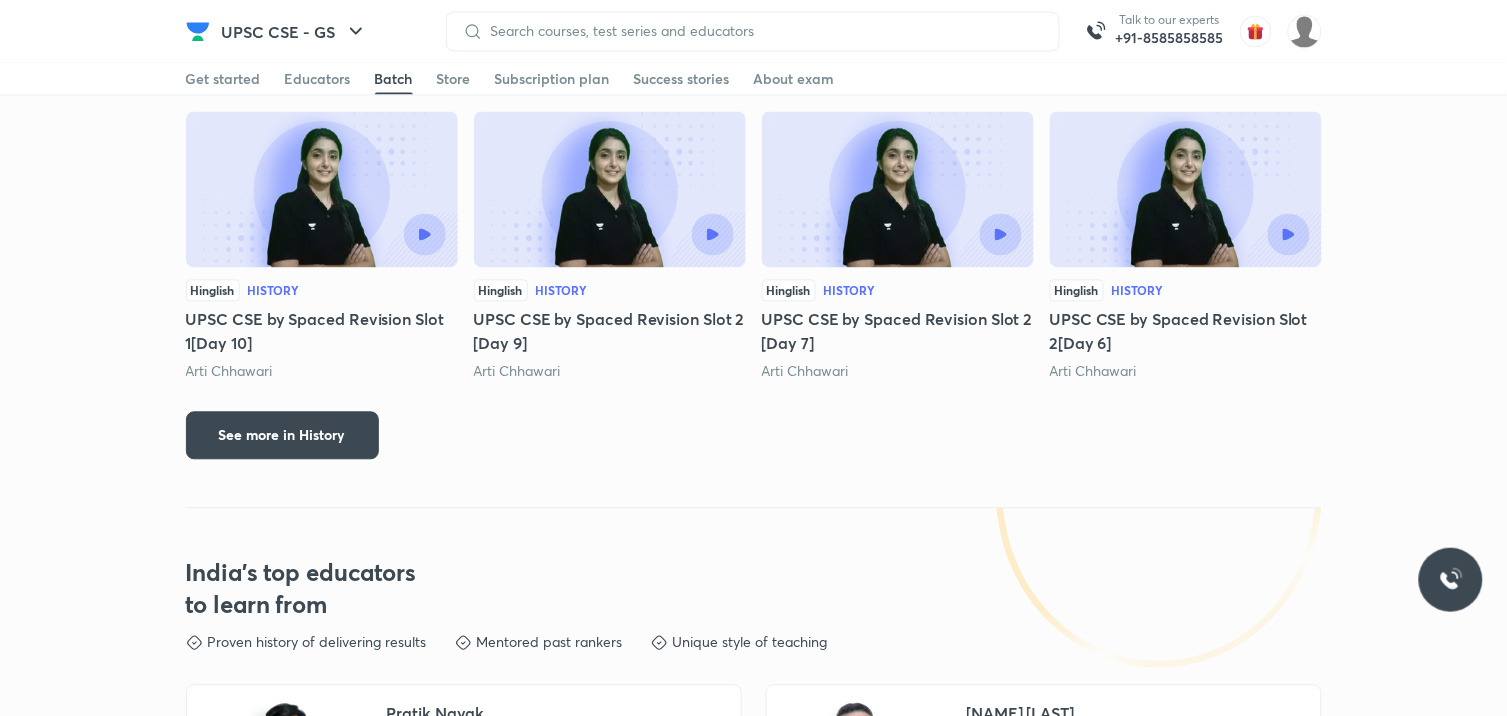 scroll, scrollTop: 4425, scrollLeft: 0, axis: vertical 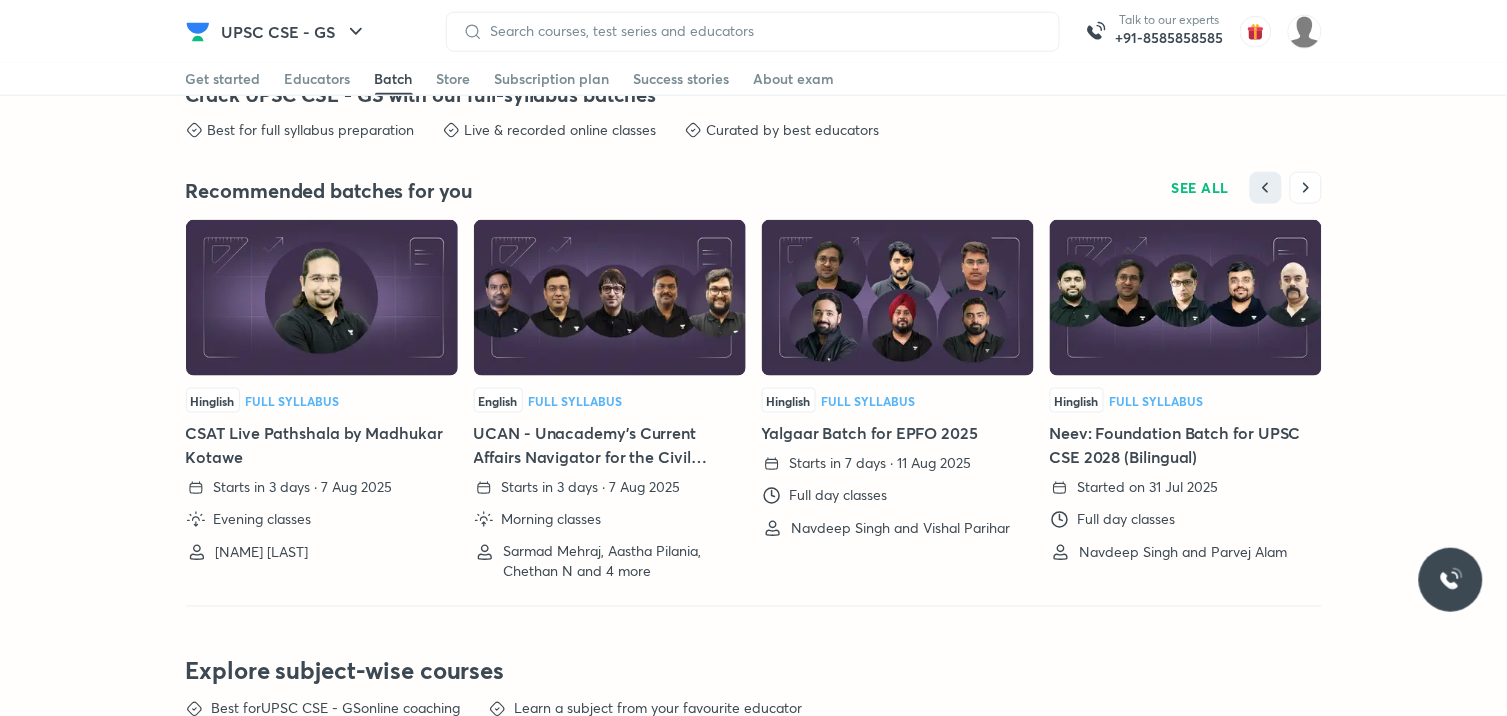 click at bounding box center (322, 298) 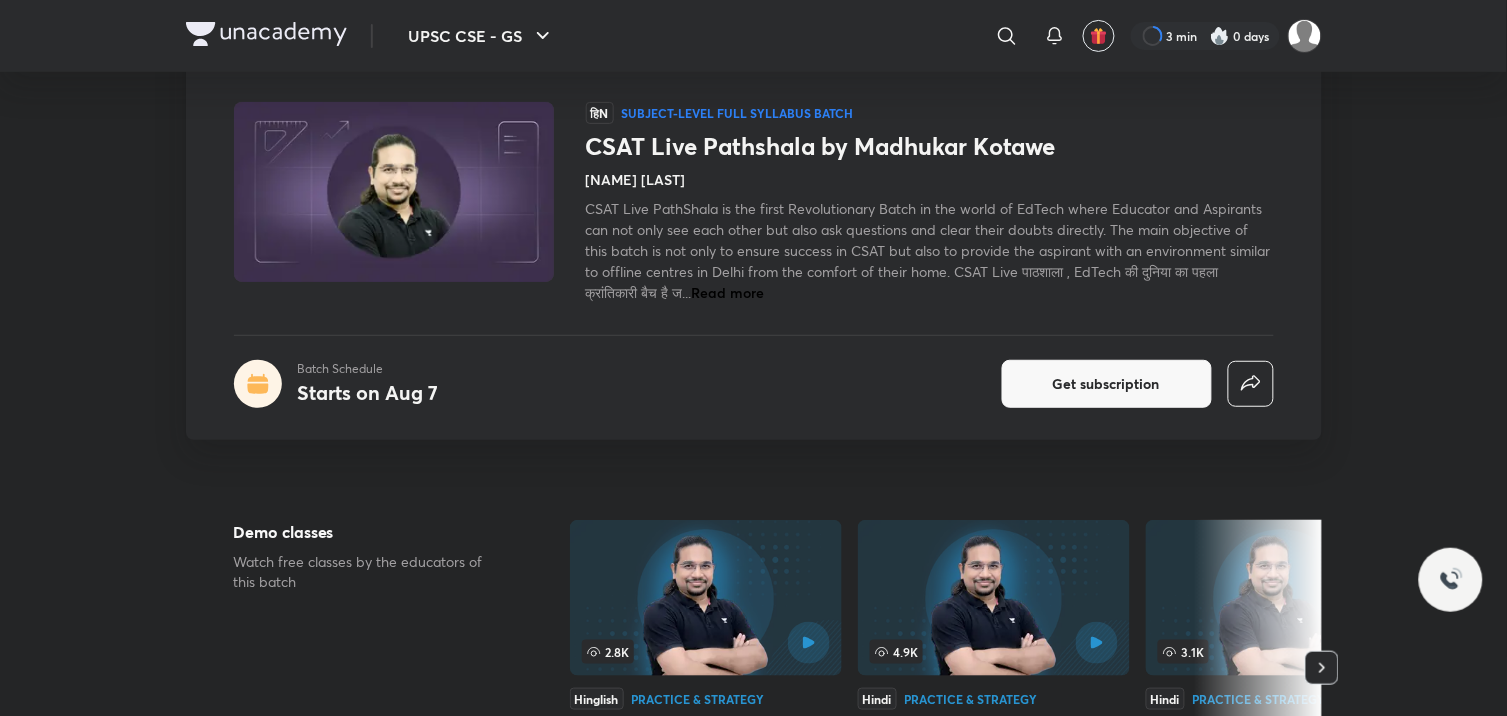 scroll, scrollTop: 0, scrollLeft: 0, axis: both 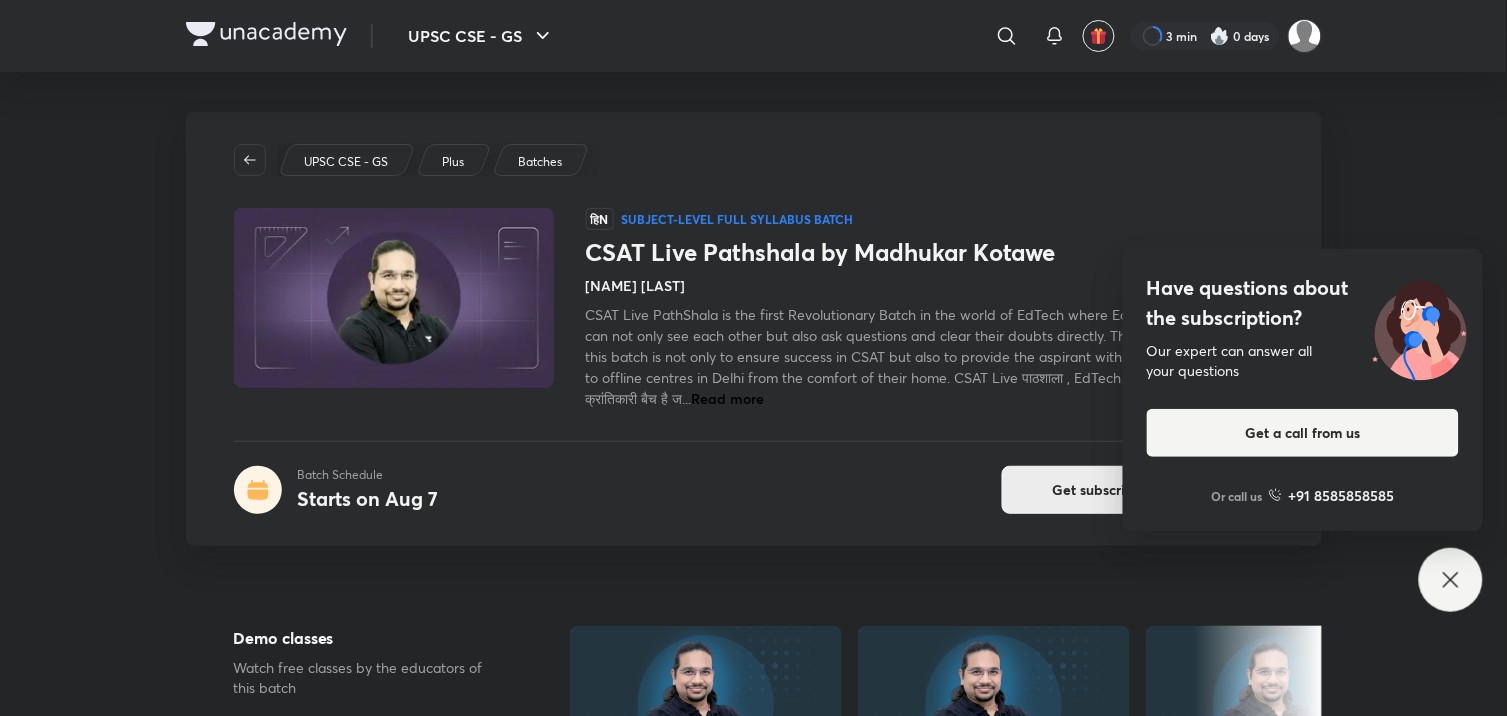 click on "Get subscription" at bounding box center [1106, 490] 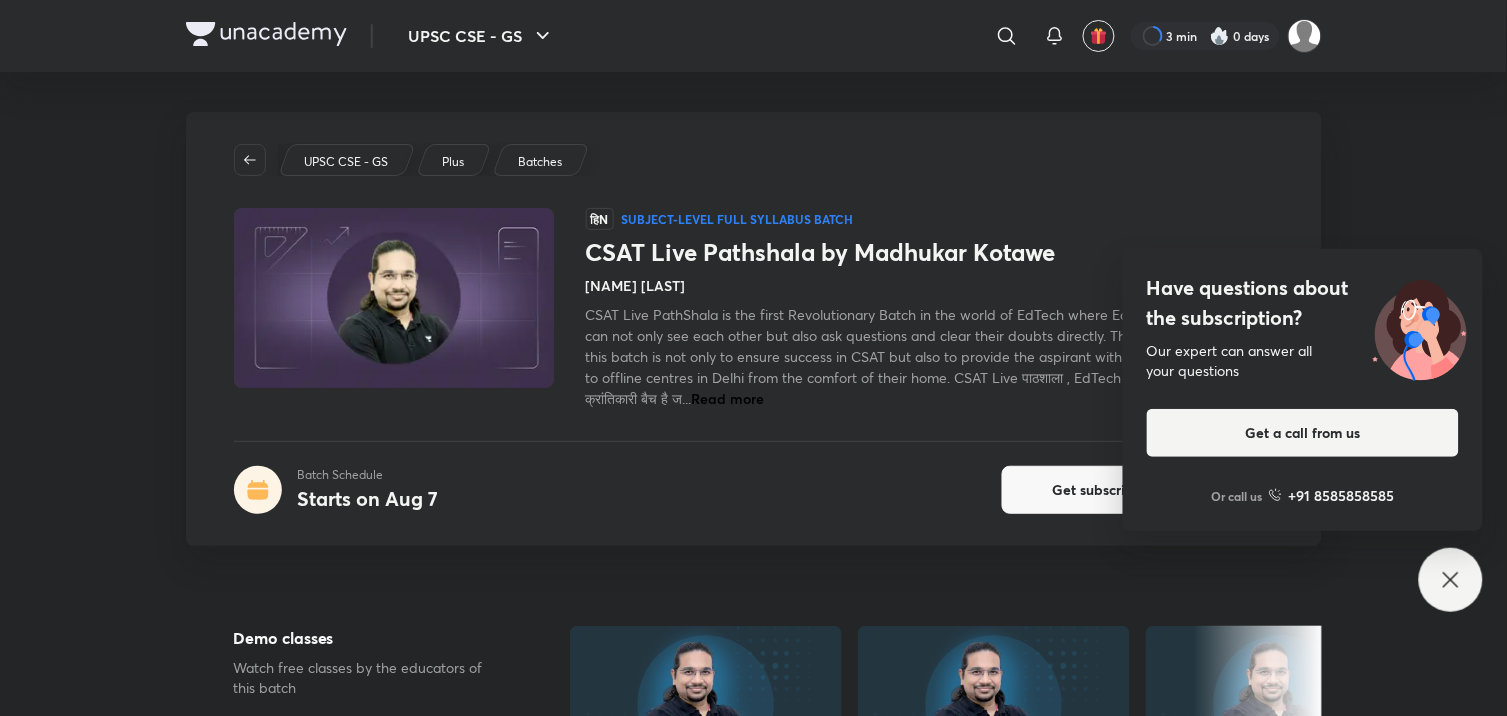 click on "CSAT Live Pathshala by [NAME] [LAST] Batch Schedule Starts on Aug 7 Get subscription UPSC CSE - GS Plus Batches हिN Subject-level full syllabus Batch CSAT Live Pathshala by [NAME] [LAST] [NAME] [LAST] CSAT Live PathShala is the first Revolutionary Batch in the world of EdTech where Educator and Aspirants can not only see each other but also ask questions and clear their doubts directly. The main objective of this batch is not only to ensure success in CSAT but also to provide the aspirant with an environment similar to offline centres in Delhi from the comfort of their home.
CSAT Live पाठशाला , EdTech की दुनिया का पहला क्रांतिकारी ब्याच है ...  Read more Batch Schedule Starts on Aug 7 Get subscription Demo classes   Watch free classes by the educators of this batch   2.8K Hinglish Practice & Strategy Why Talented Aspirants Fail in UPSC? Prelims 2026 Strategy [NAME] [LAST] 22nd Mar • 1h    4.9K Hindi Practice & Strategy" at bounding box center (754, 2094) 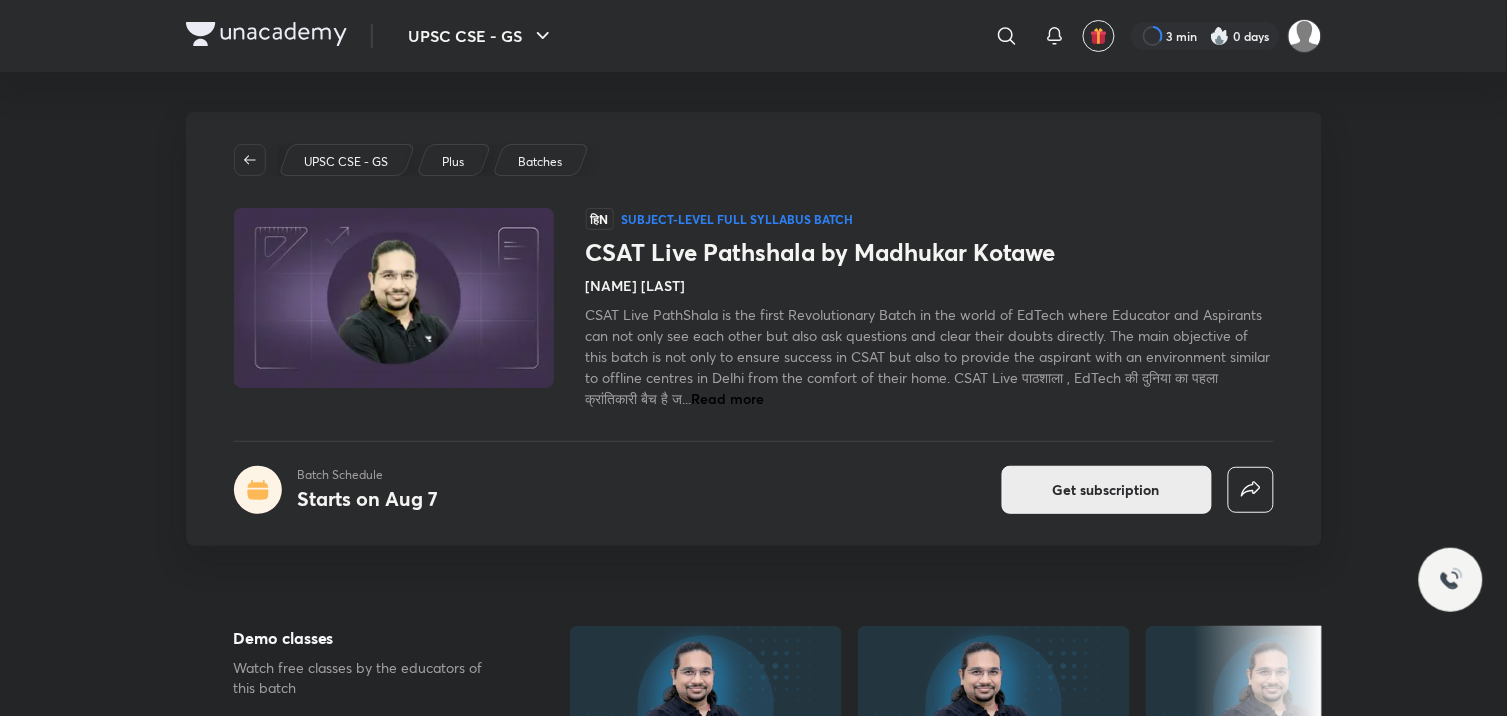 click on "Get subscription" at bounding box center [1107, 490] 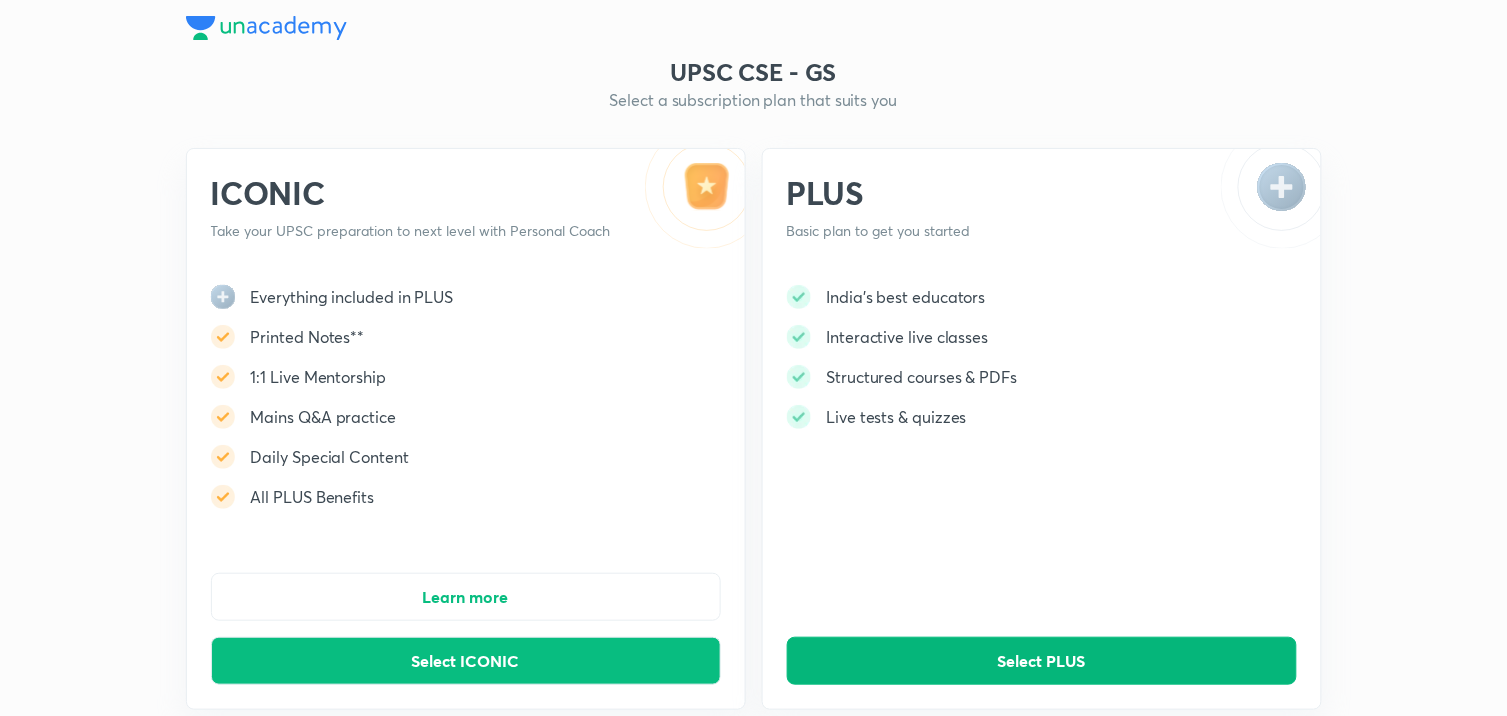 click on "Select PLUS" at bounding box center [1042, 661] 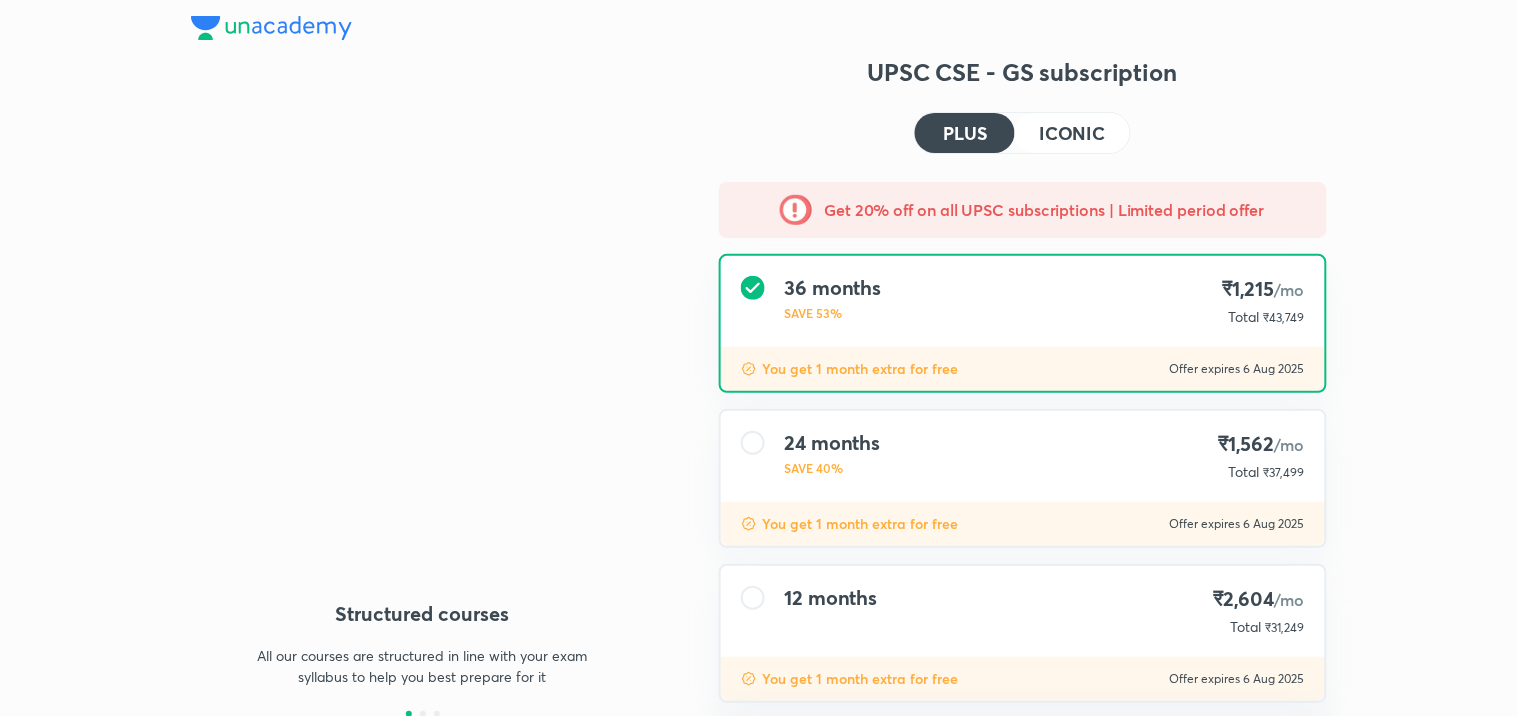 type on "NIKIST" 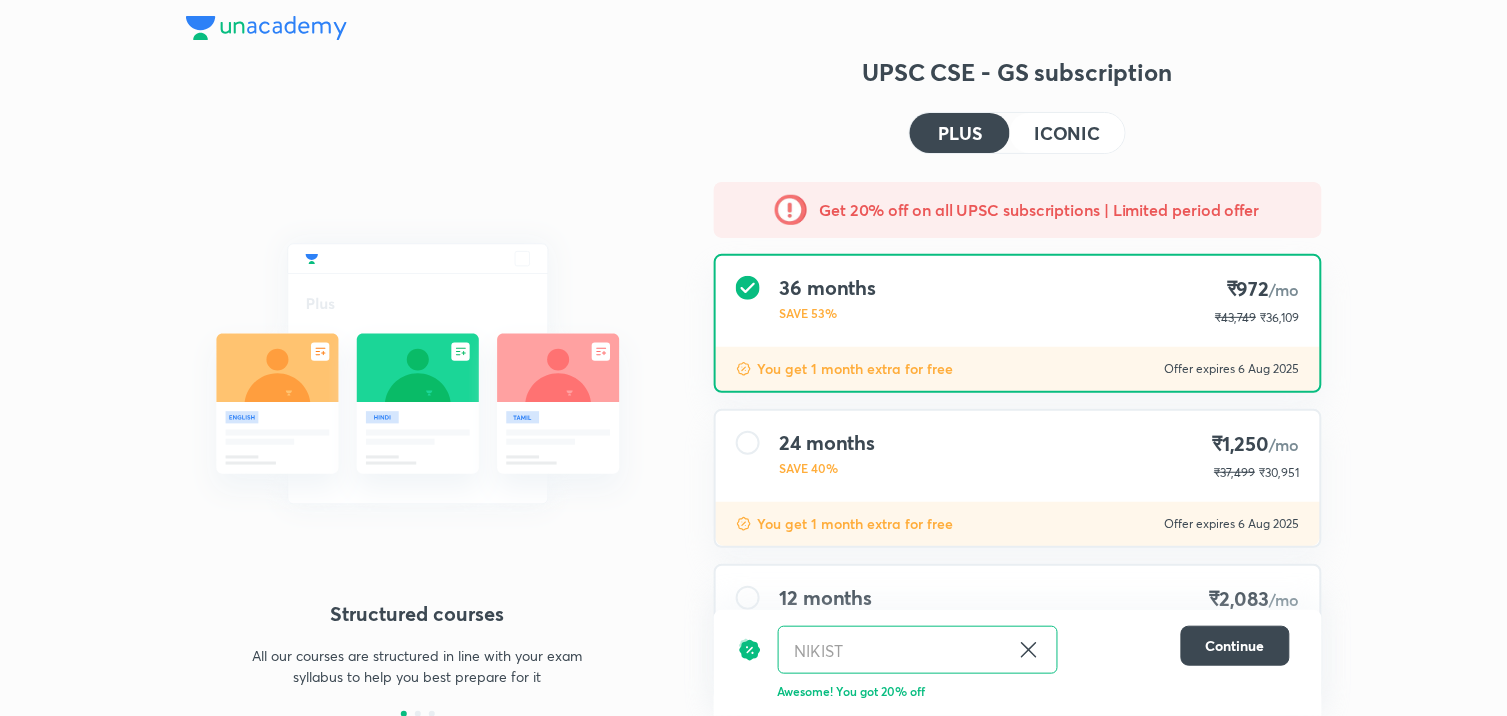 click on "12 months ₹2,083  /mo ₹31,249 ₹25,792" at bounding box center [1018, 611] 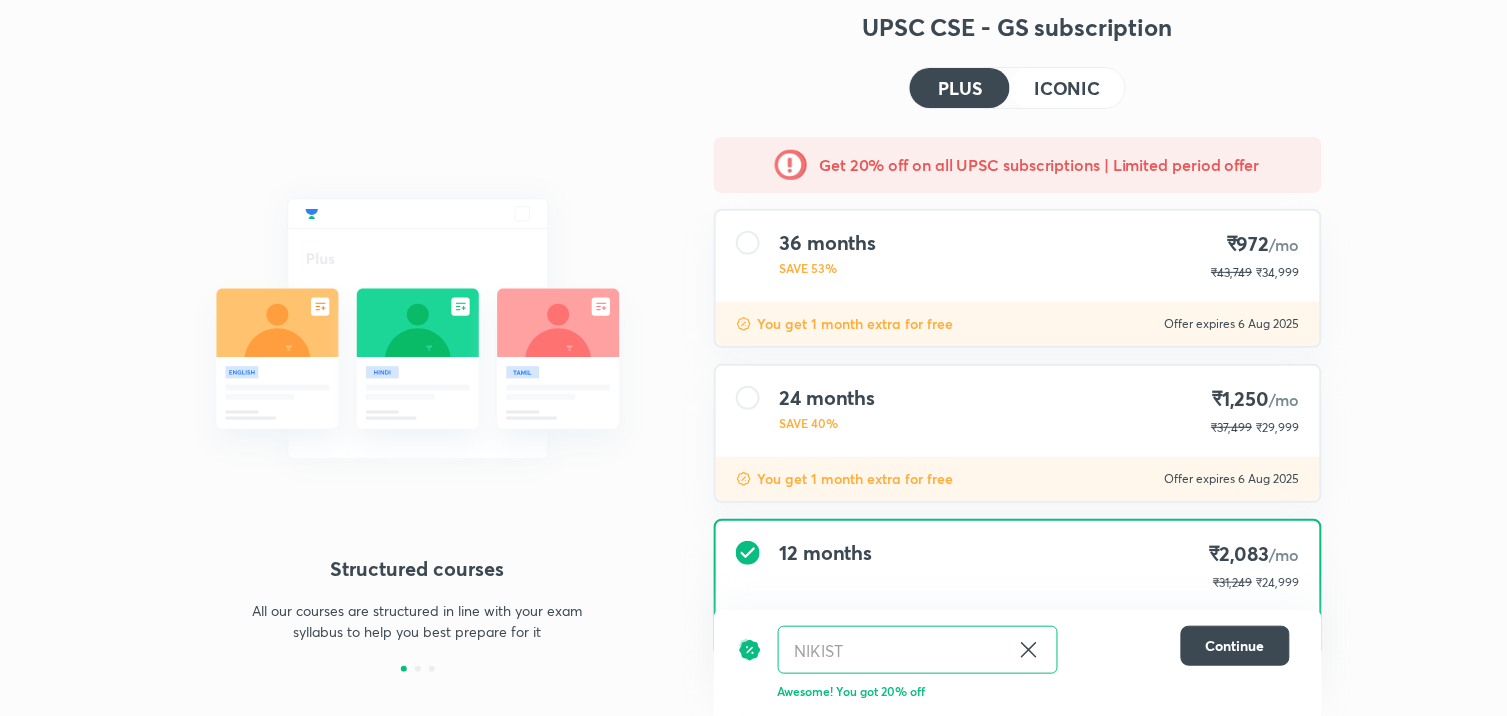 scroll, scrollTop: 126, scrollLeft: 0, axis: vertical 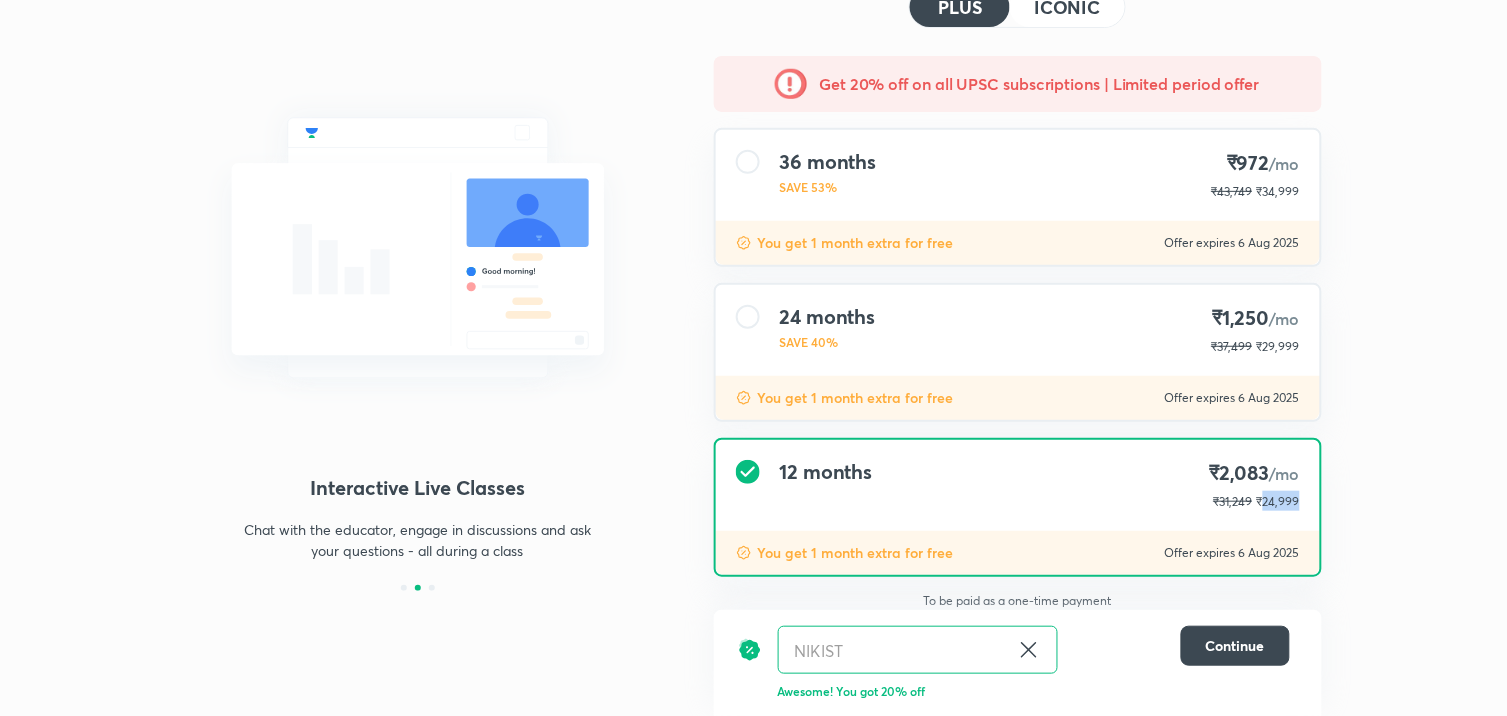 drag, startPoint x: 1264, startPoint y: 491, endPoint x: 1308, endPoint y: 494, distance: 44.102154 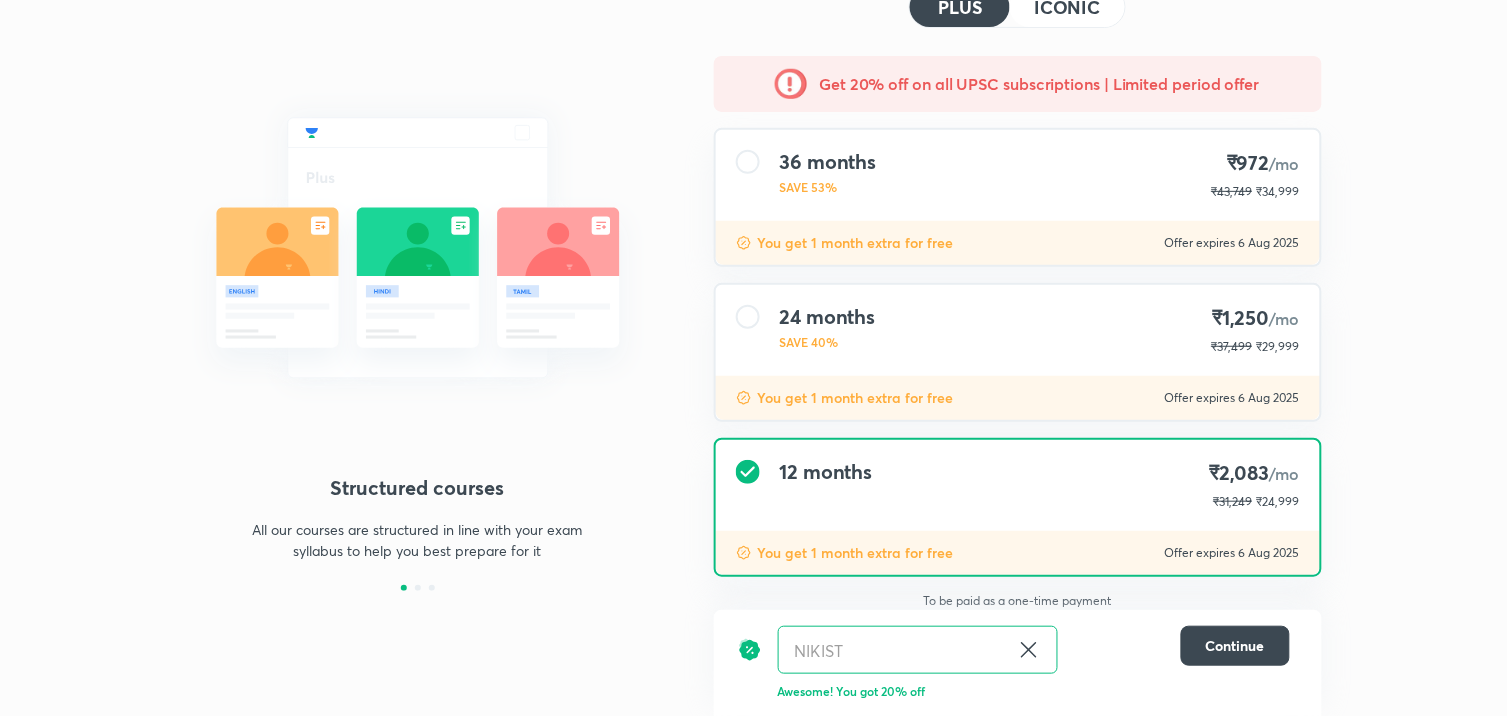 drag, startPoint x: 1260, startPoint y: 494, endPoint x: 1424, endPoint y: 480, distance: 164.59648 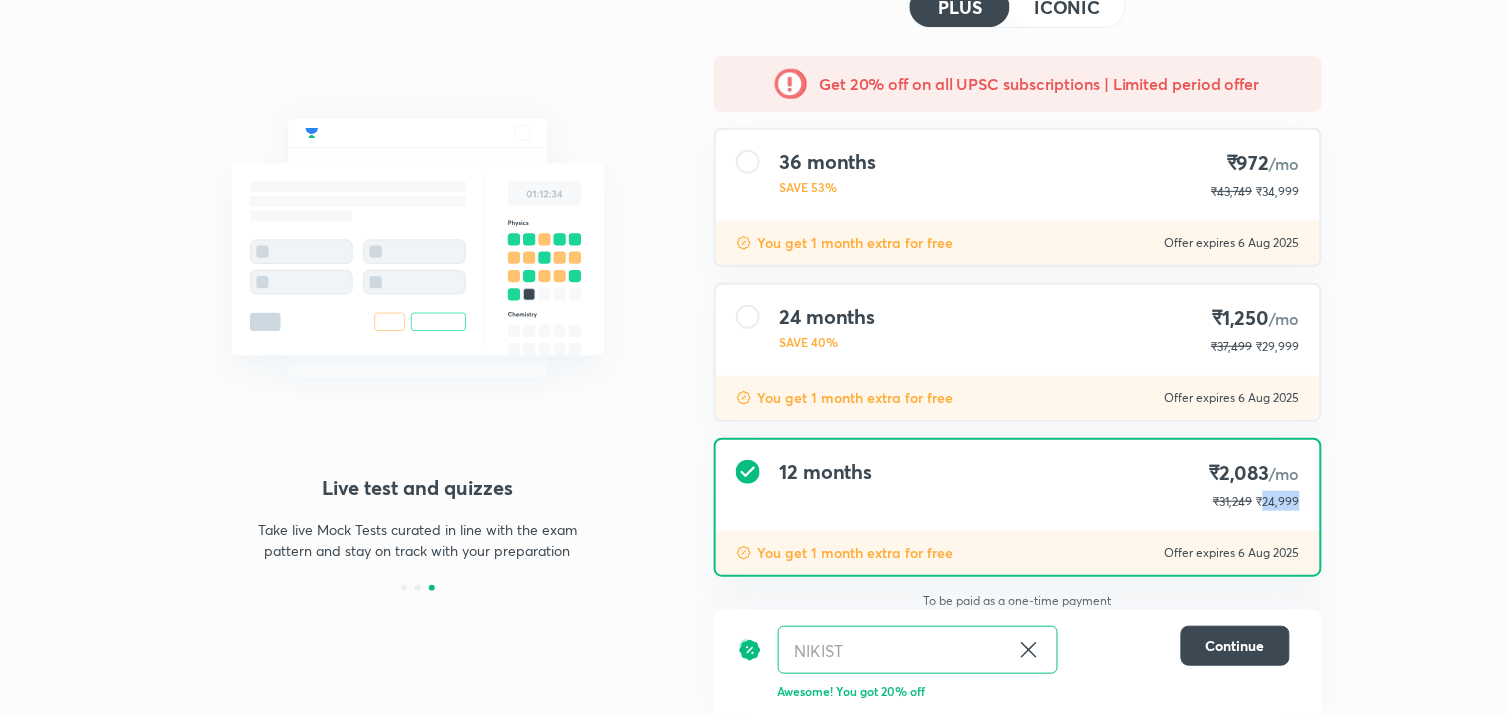 drag, startPoint x: 1264, startPoint y: 495, endPoint x: 1308, endPoint y: 495, distance: 44 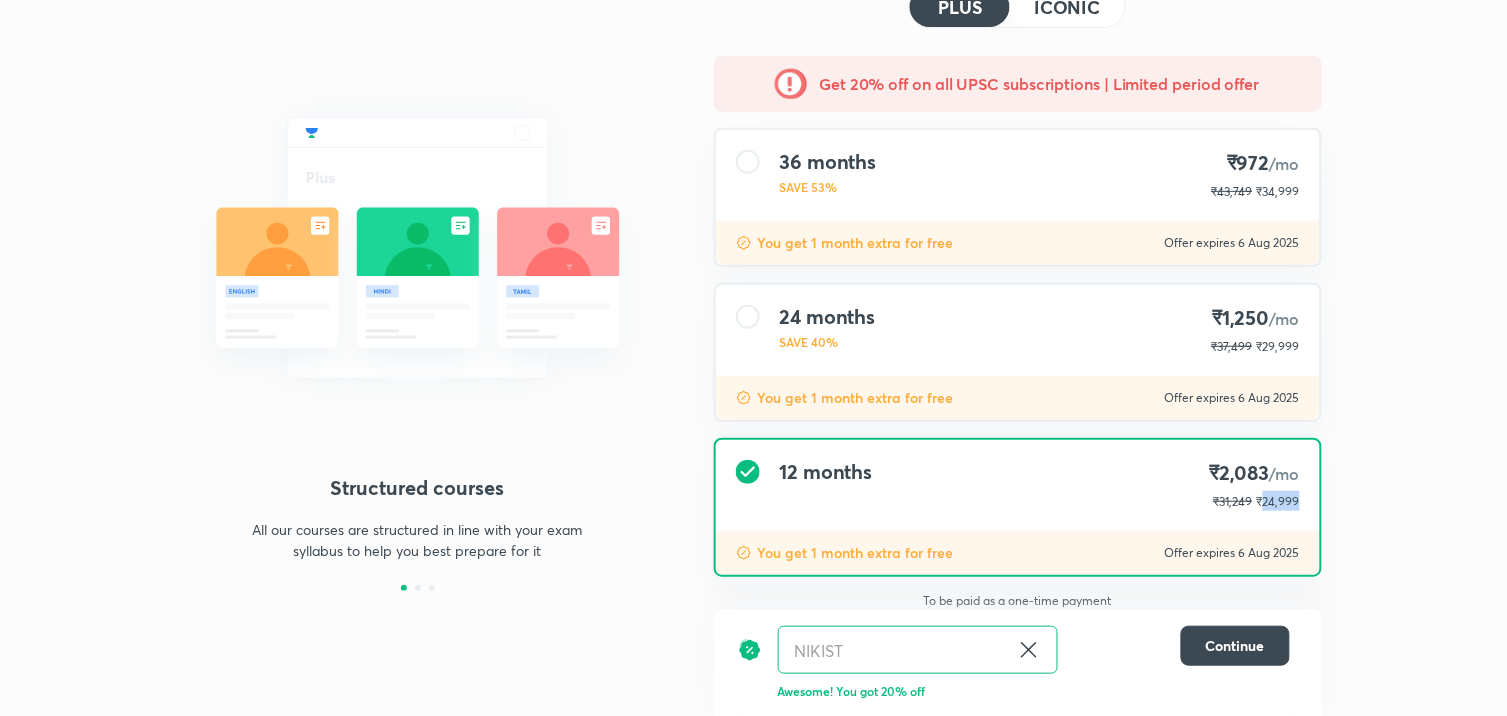 click on "12 months ₹2,083  /mo ₹31,249 ₹24,999" at bounding box center (1018, 485) 